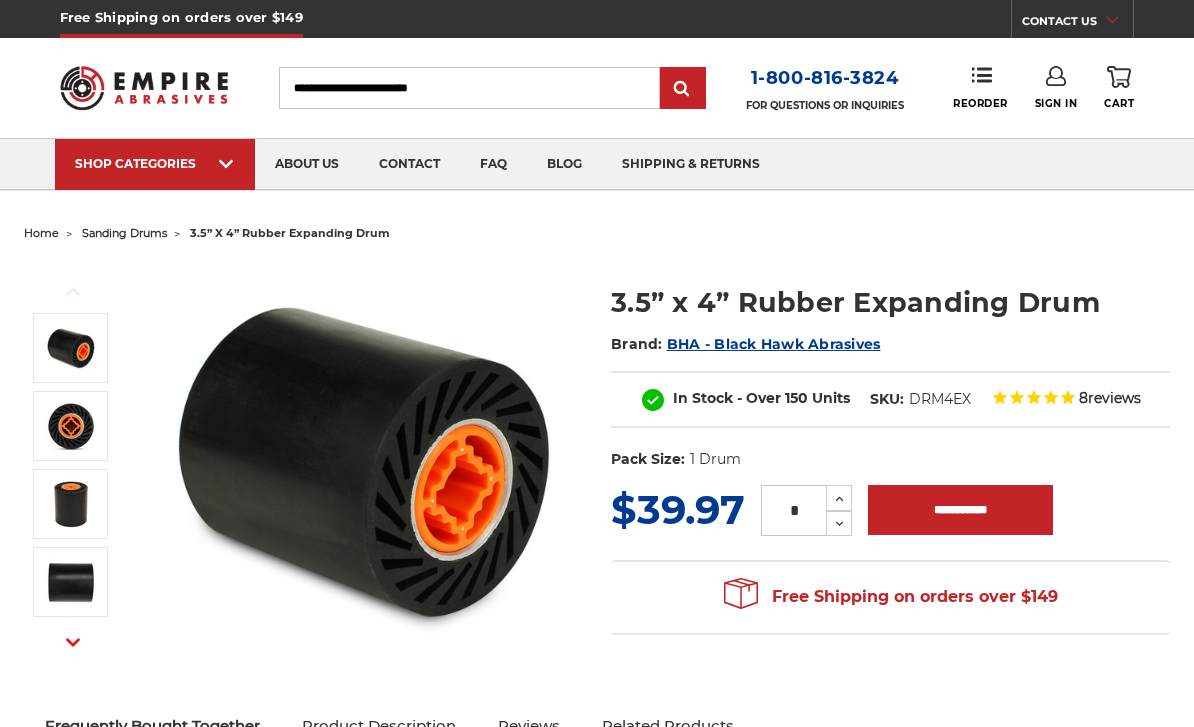 scroll, scrollTop: 0, scrollLeft: 0, axis: both 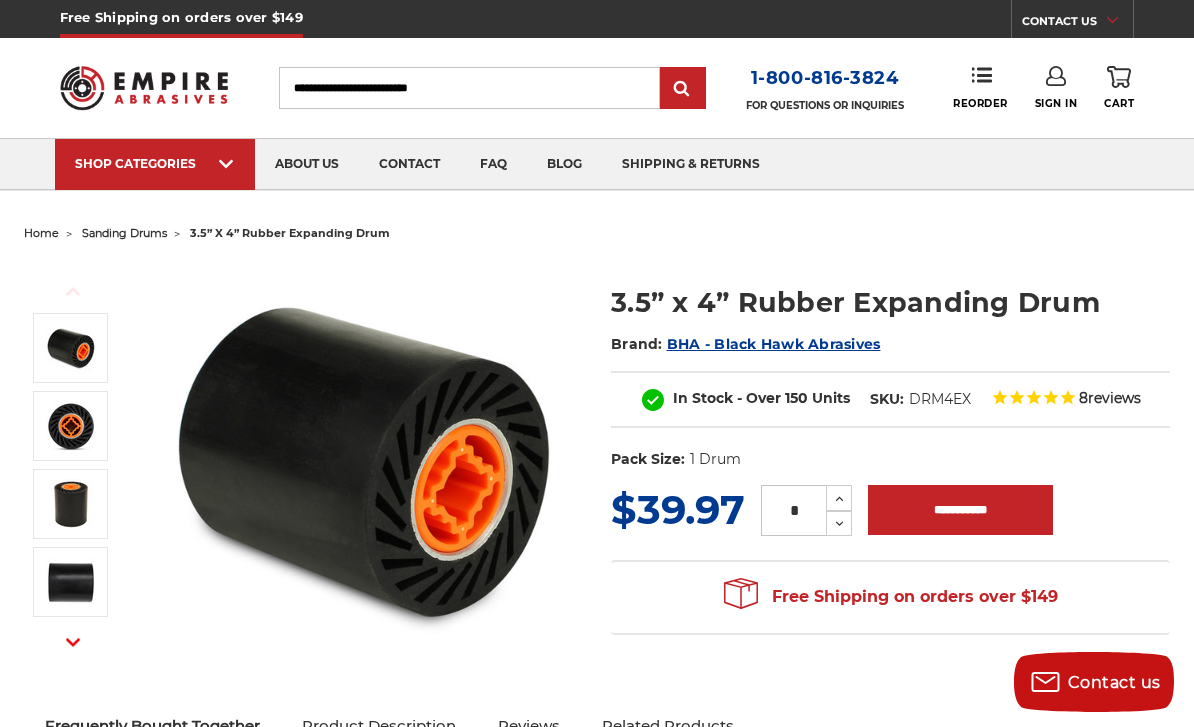 click at bounding box center (366, 462) 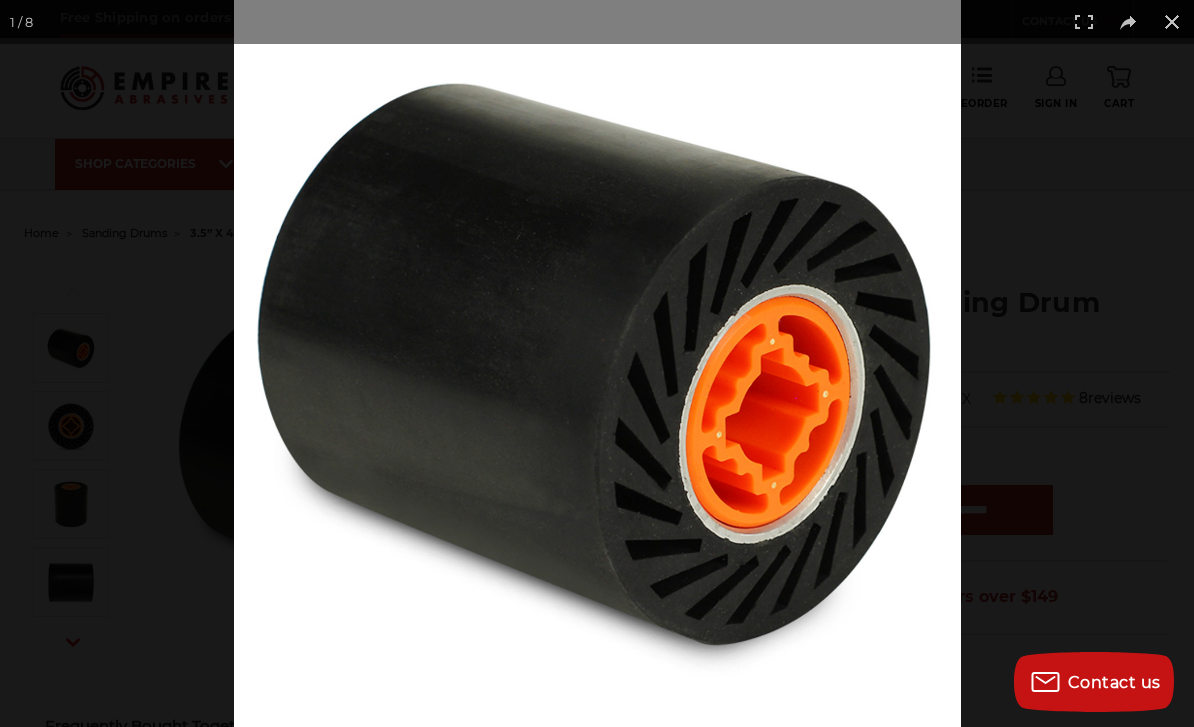 click at bounding box center (1172, 22) 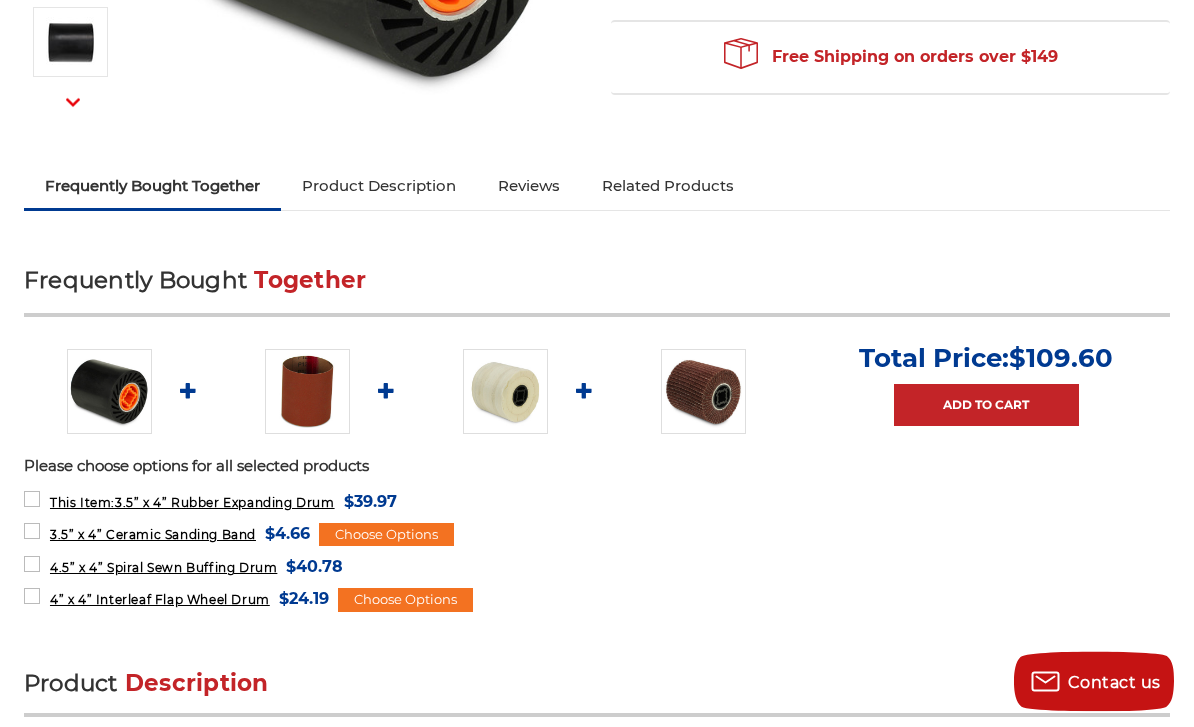 scroll, scrollTop: 540, scrollLeft: 0, axis: vertical 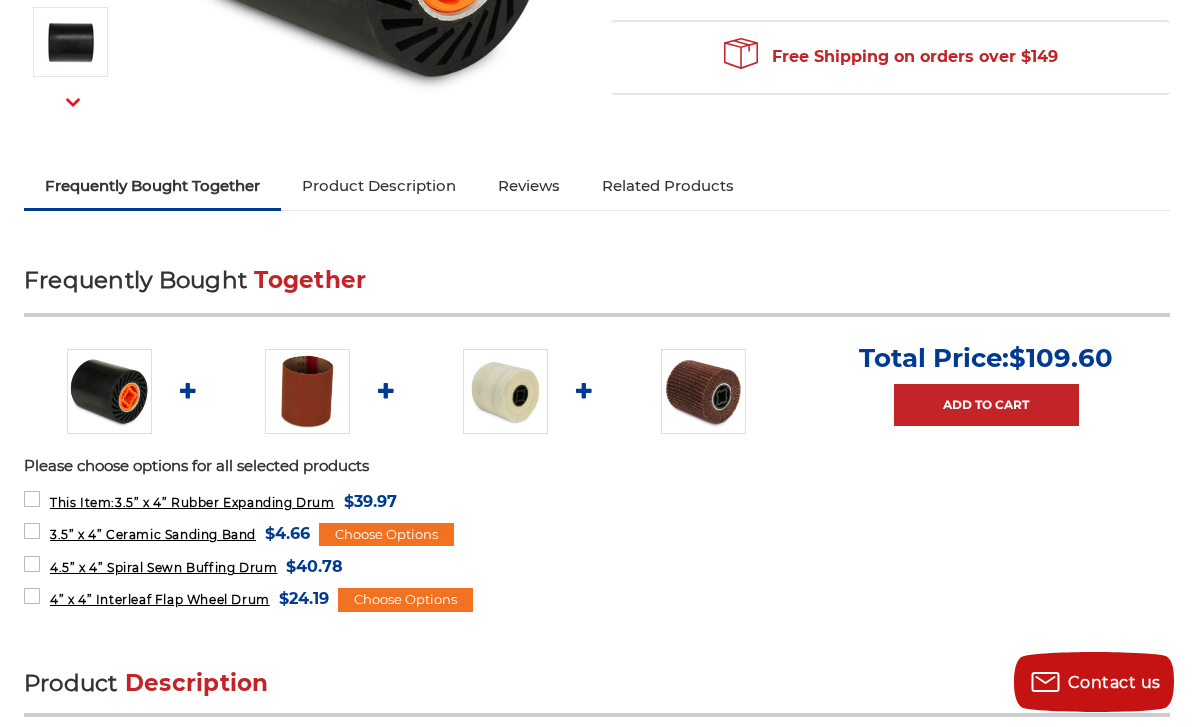 click at bounding box center [307, 391] 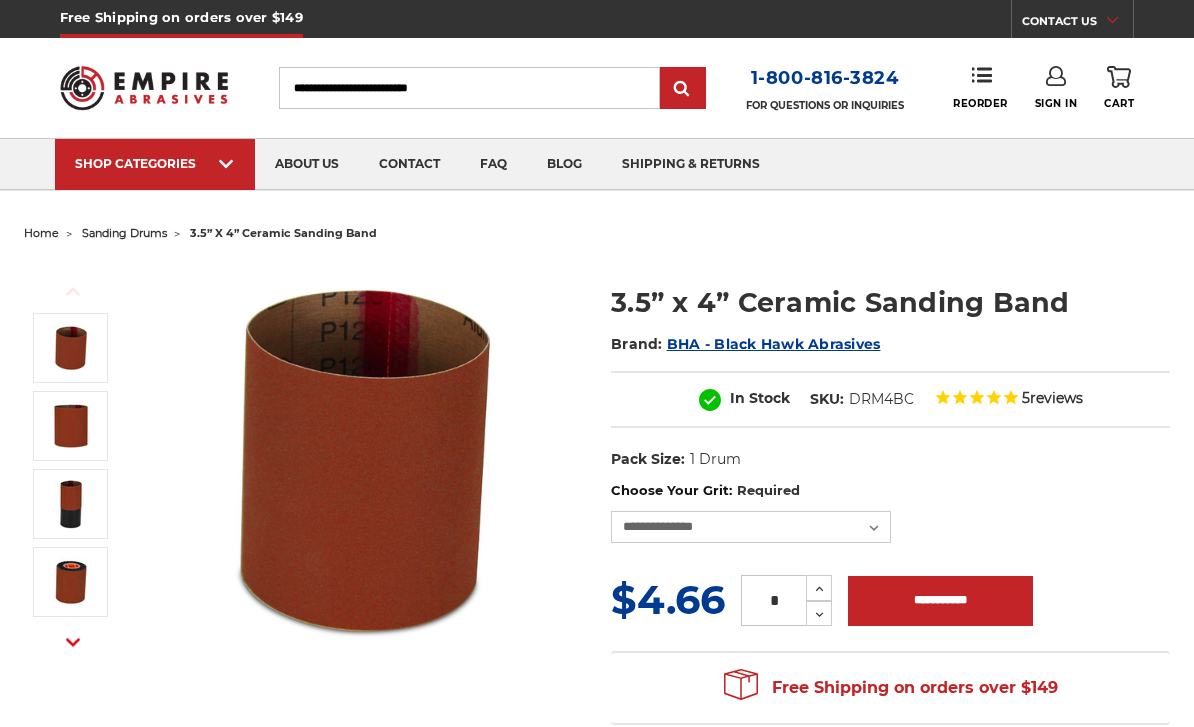 scroll, scrollTop: 0, scrollLeft: 0, axis: both 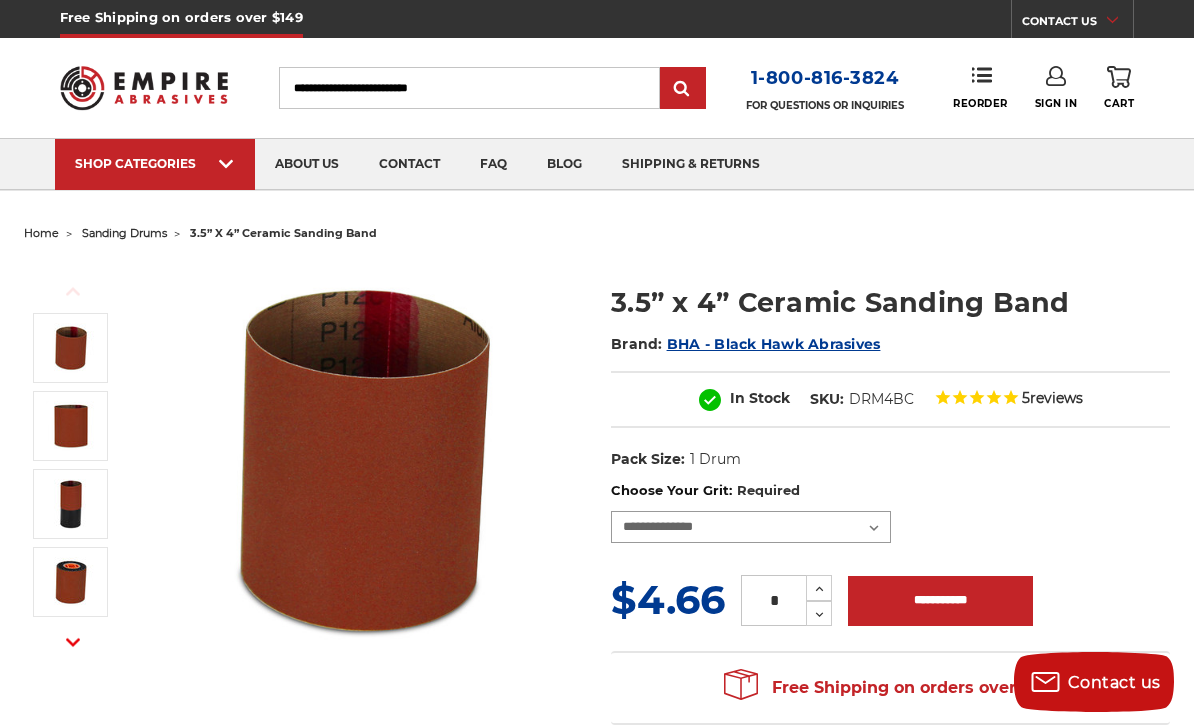 click on "**********" at bounding box center [751, 527] 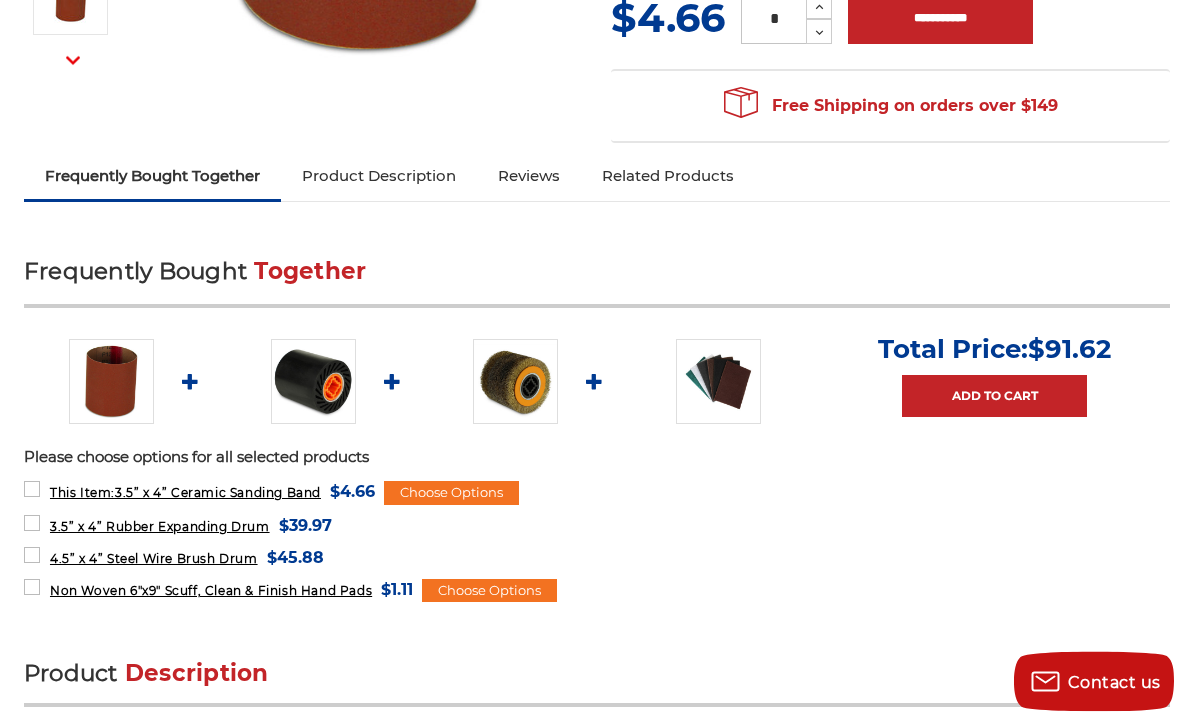 scroll, scrollTop: 600, scrollLeft: 0, axis: vertical 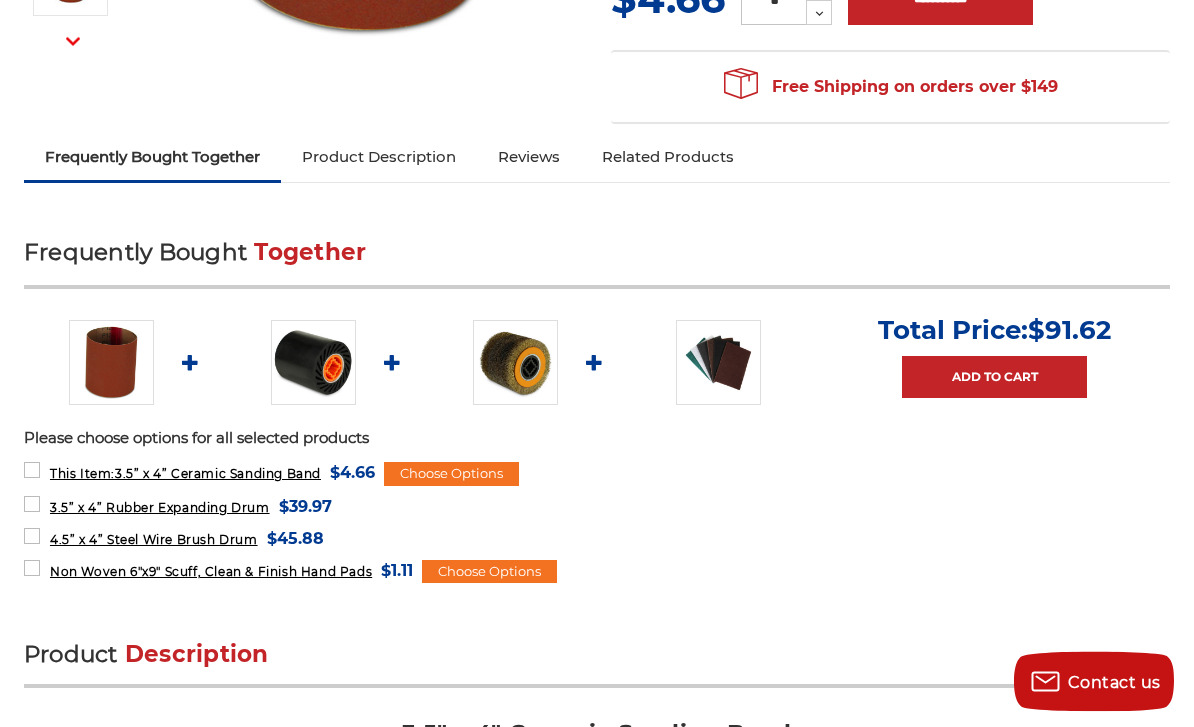 click at bounding box center (515, 363) 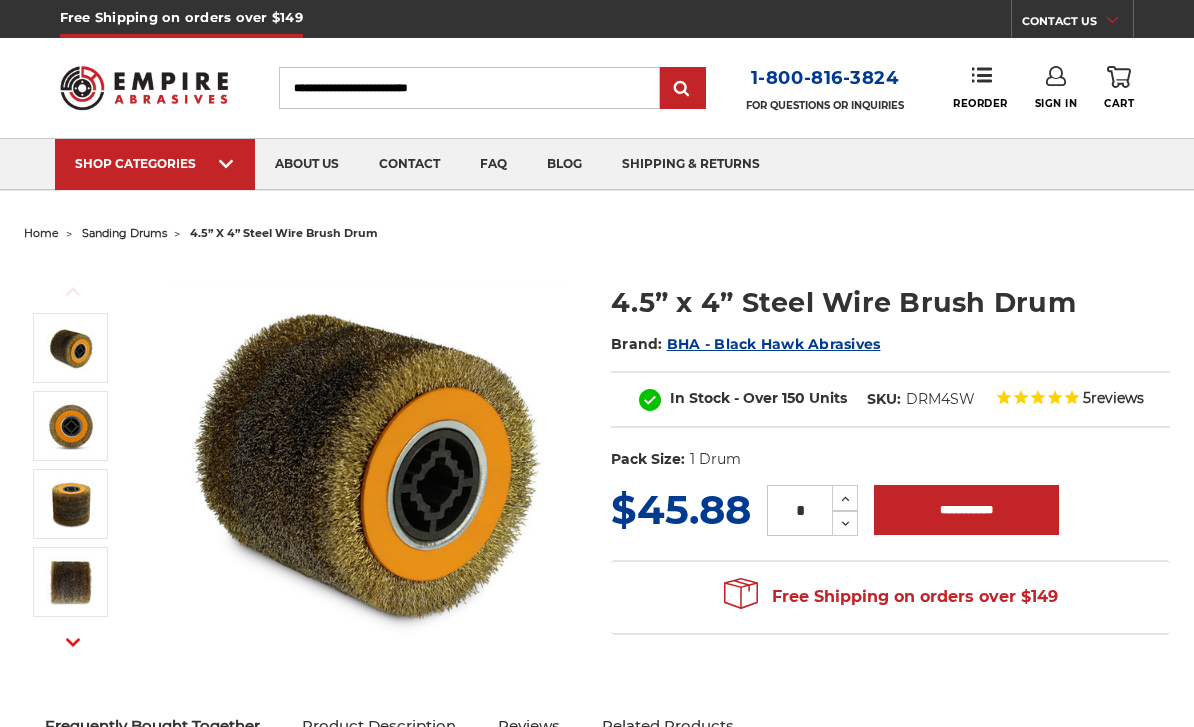 scroll, scrollTop: 0, scrollLeft: 0, axis: both 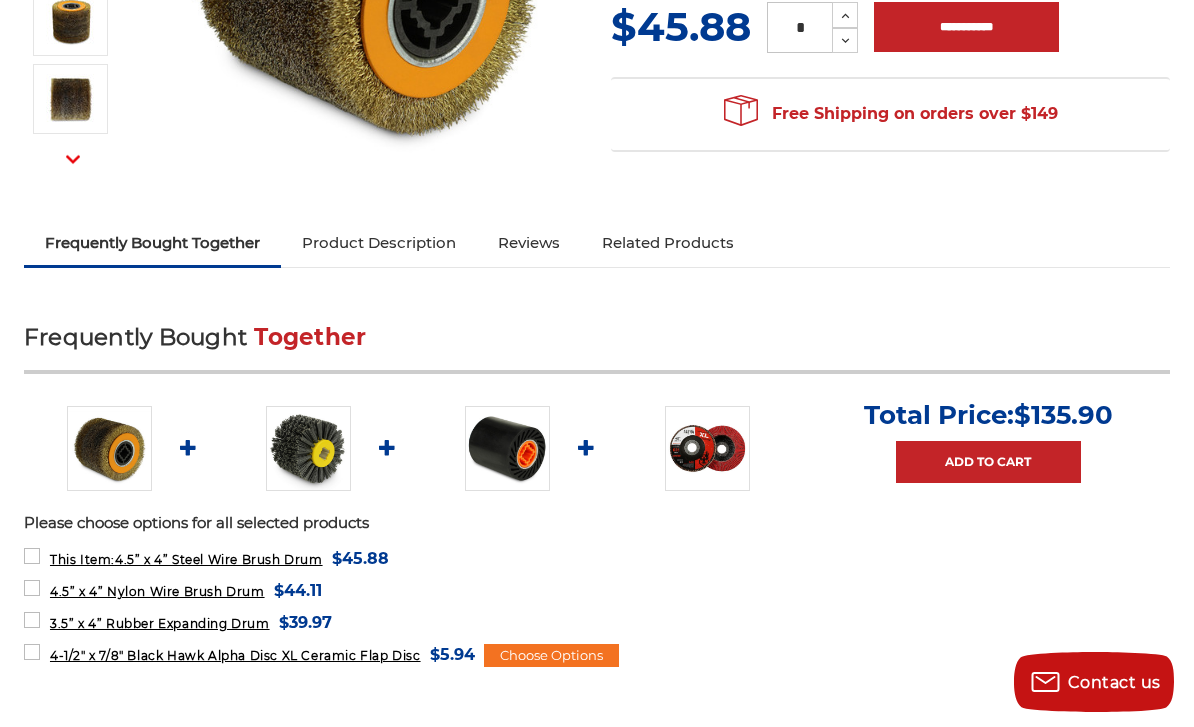 click at bounding box center (707, 448) 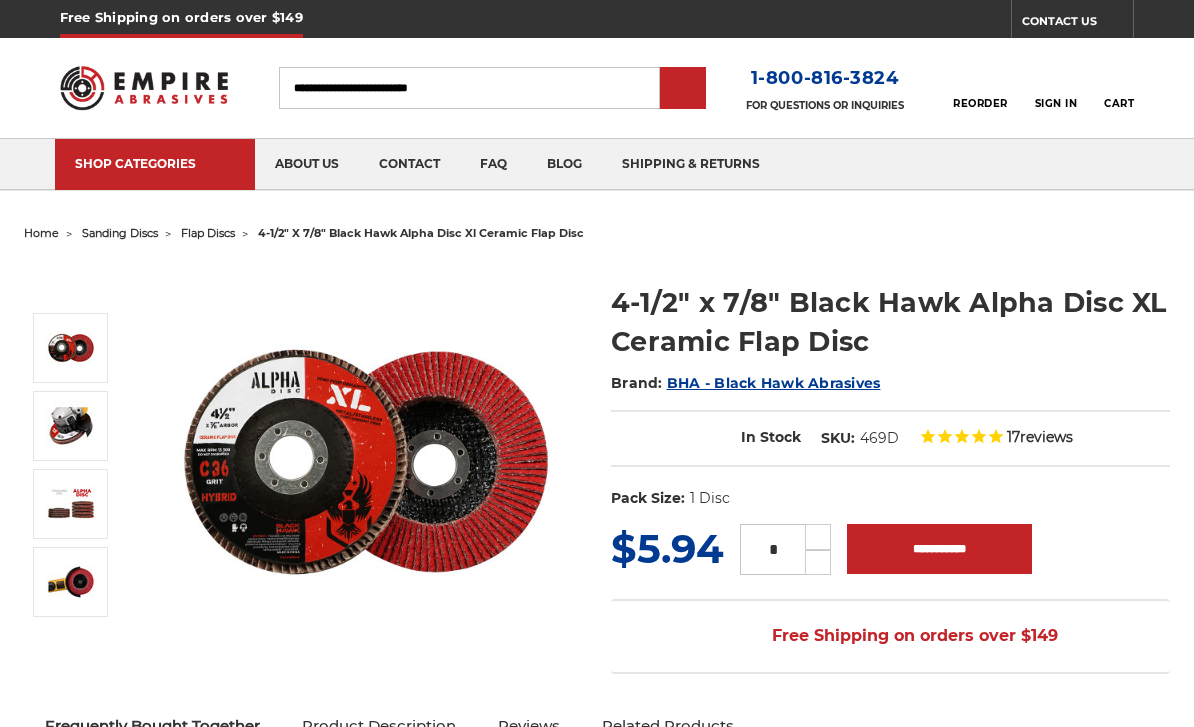 scroll, scrollTop: 0, scrollLeft: 0, axis: both 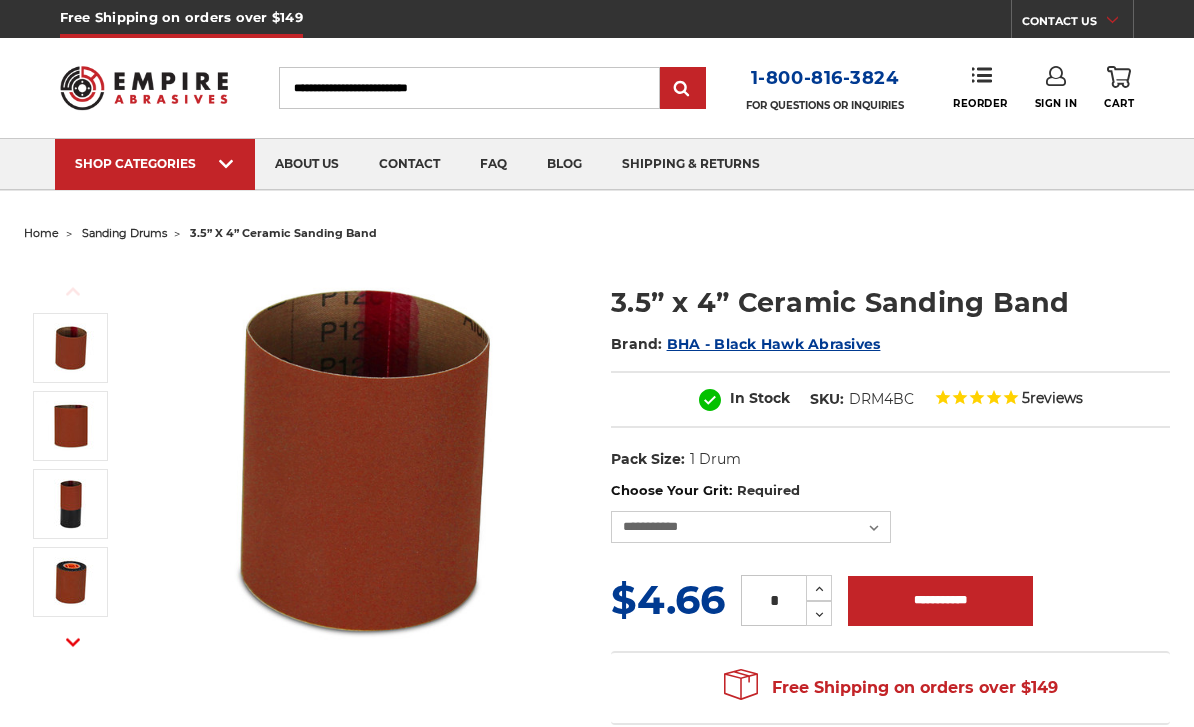 select on "****" 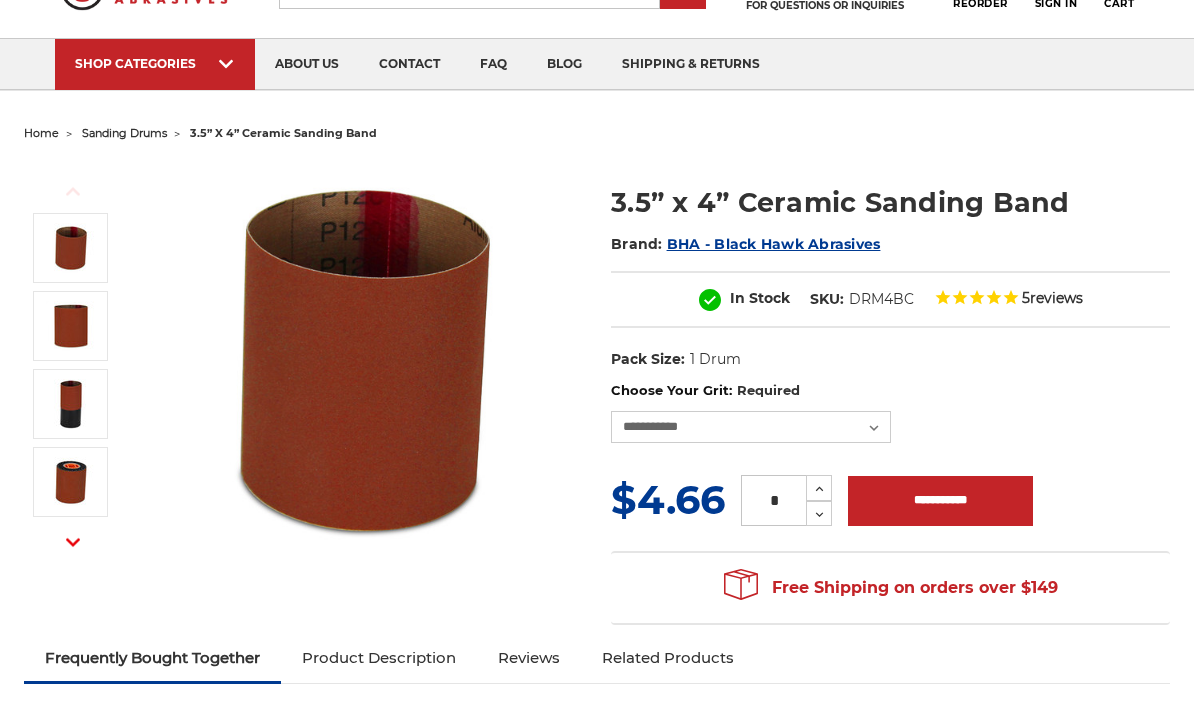 scroll, scrollTop: -23, scrollLeft: 0, axis: vertical 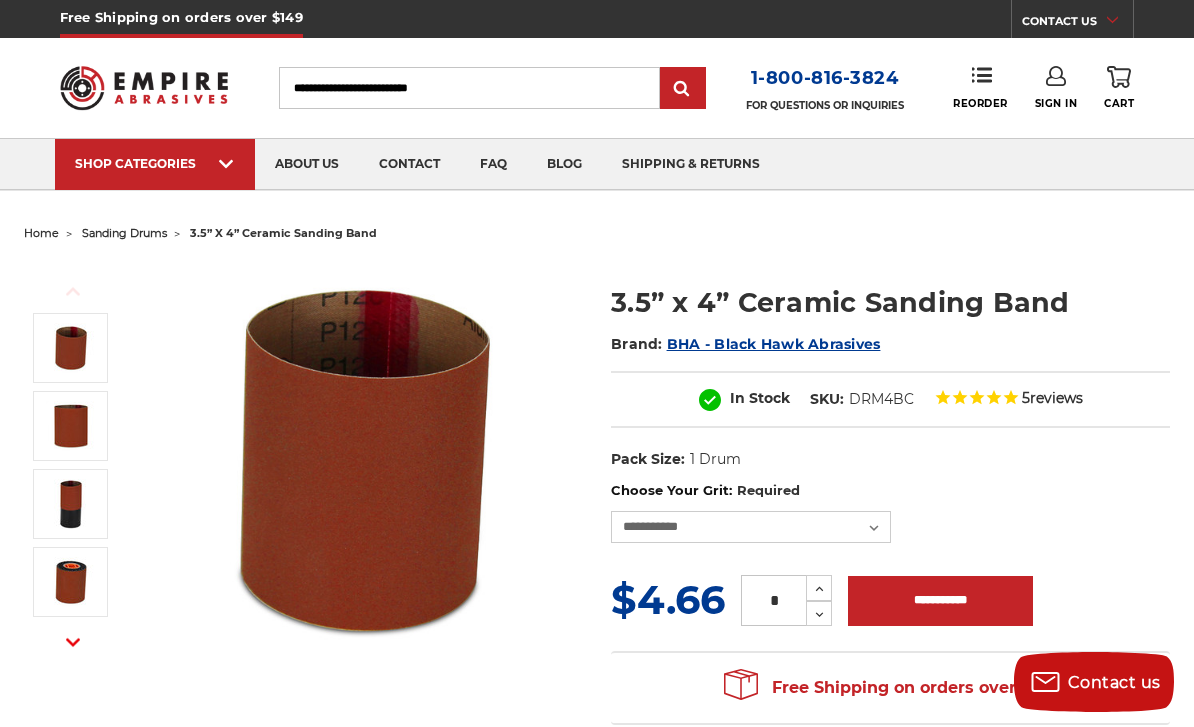 click on "Search" at bounding box center (469, 88) 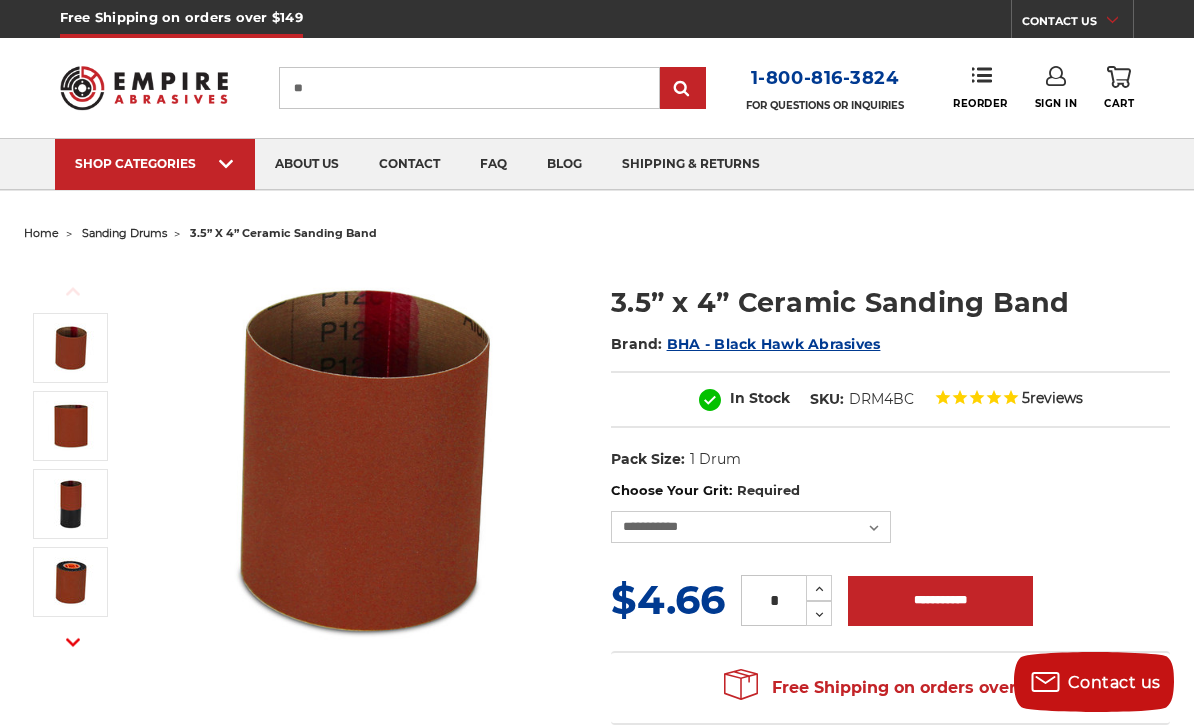 scroll, scrollTop: 0, scrollLeft: 0, axis: both 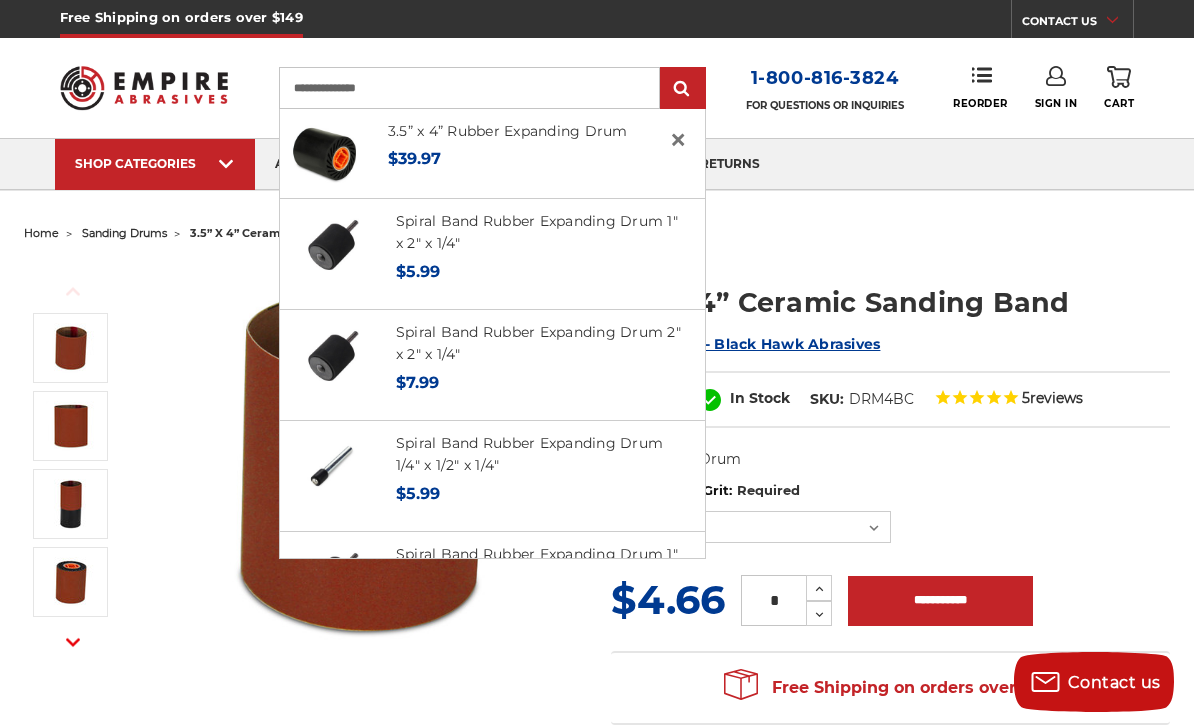 type on "**********" 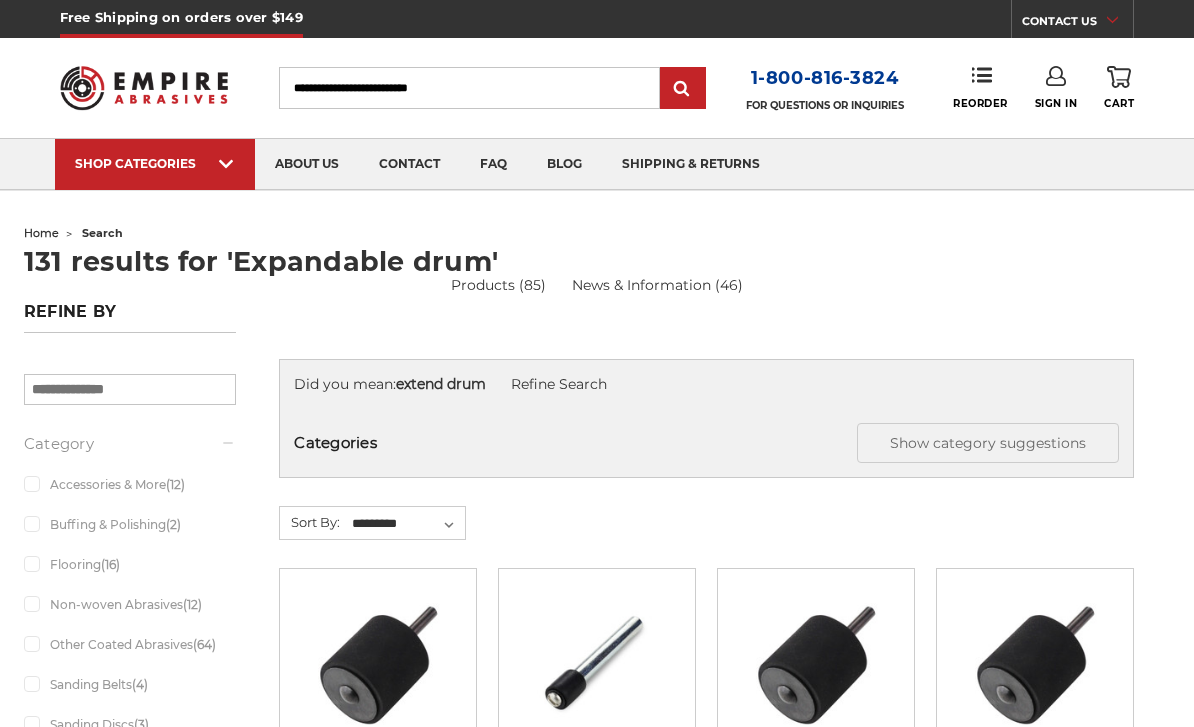 scroll, scrollTop: 0, scrollLeft: 0, axis: both 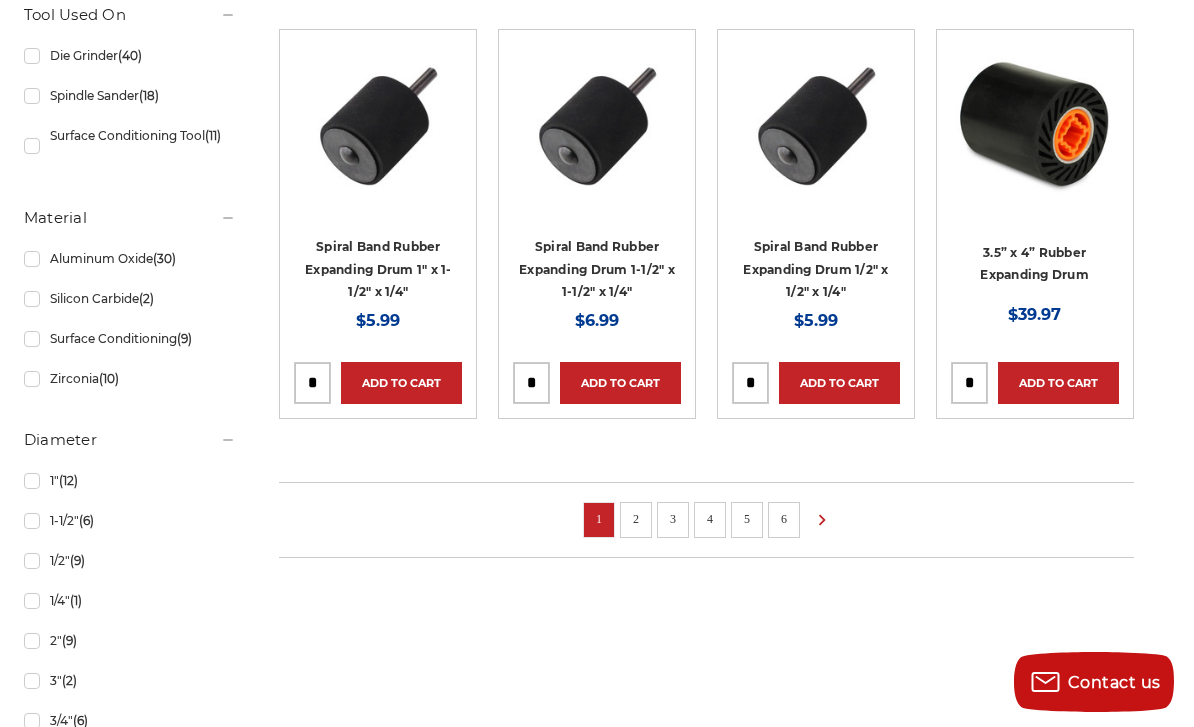 click 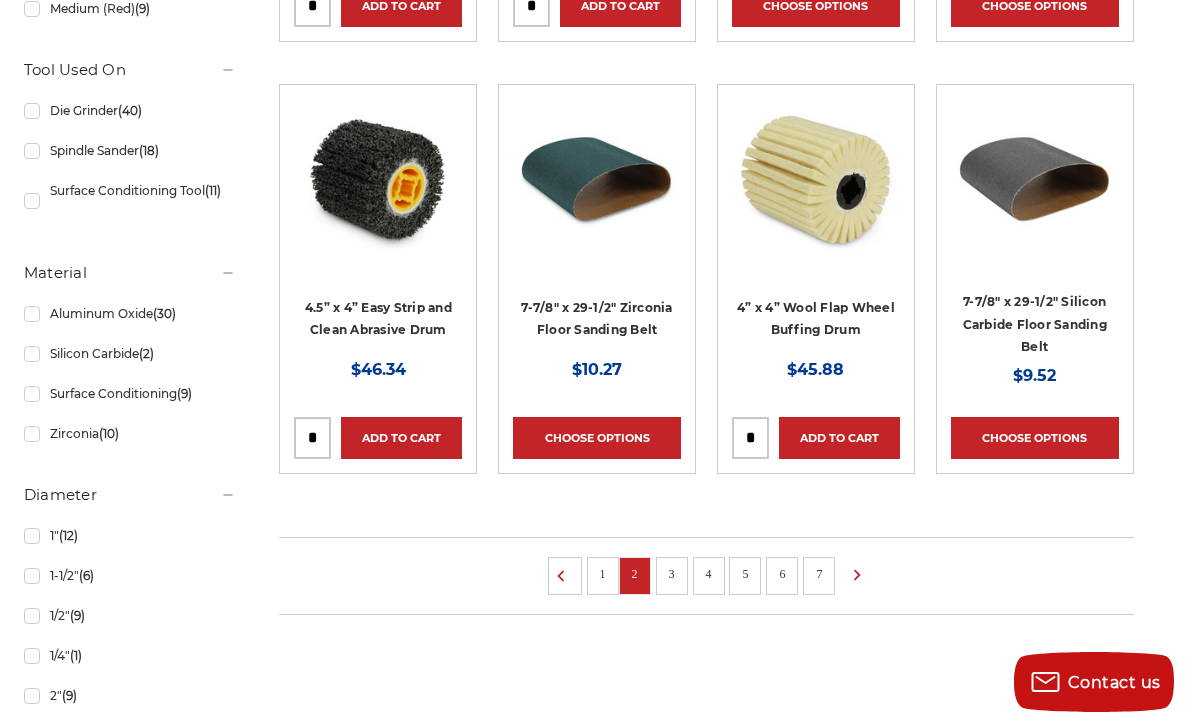 scroll, scrollTop: 1353, scrollLeft: 0, axis: vertical 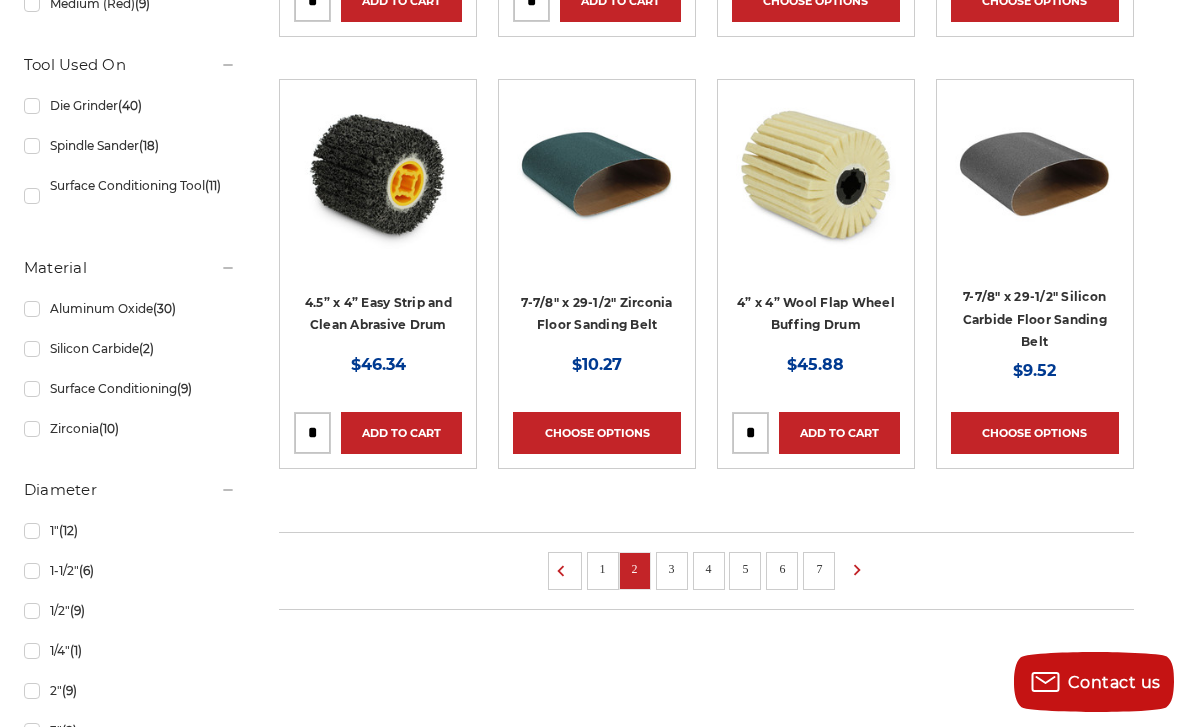 click 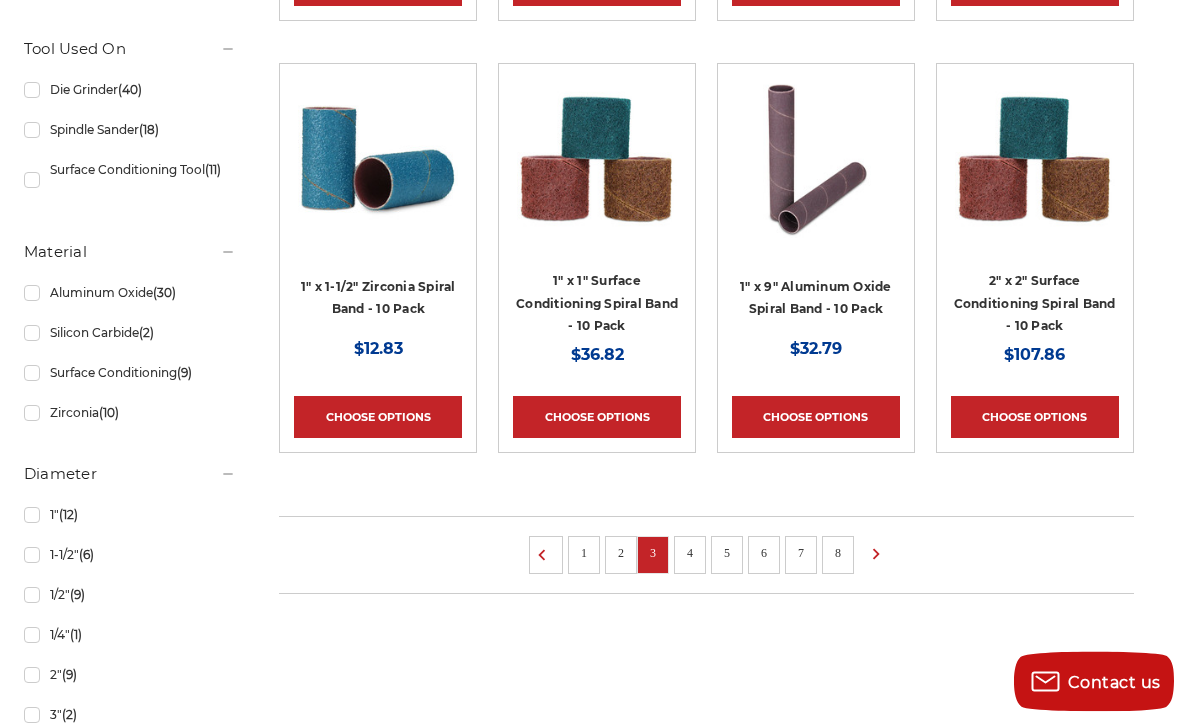 scroll, scrollTop: 1369, scrollLeft: 0, axis: vertical 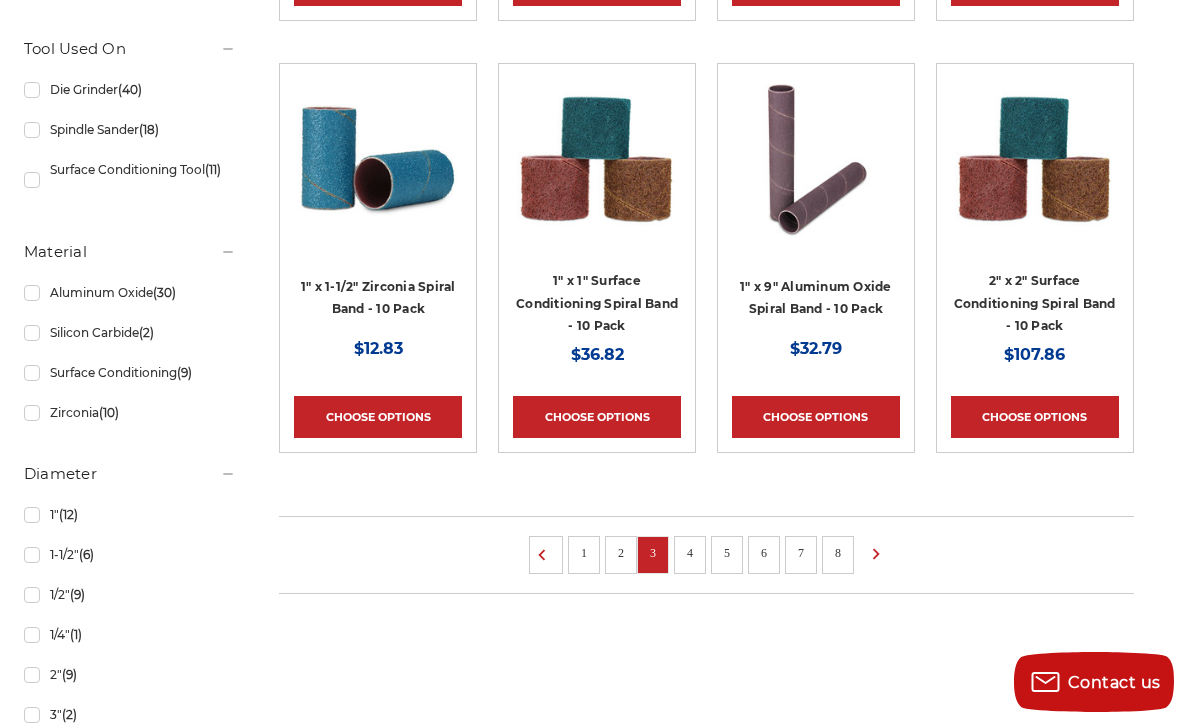click 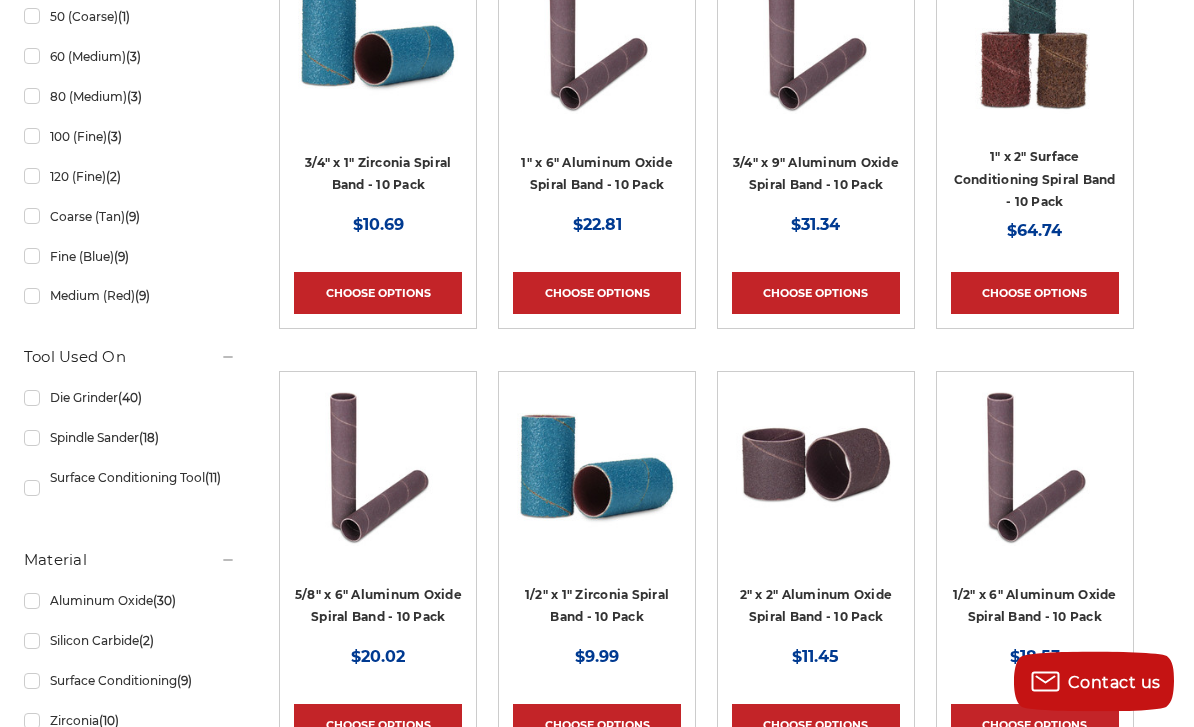scroll, scrollTop: 1061, scrollLeft: 0, axis: vertical 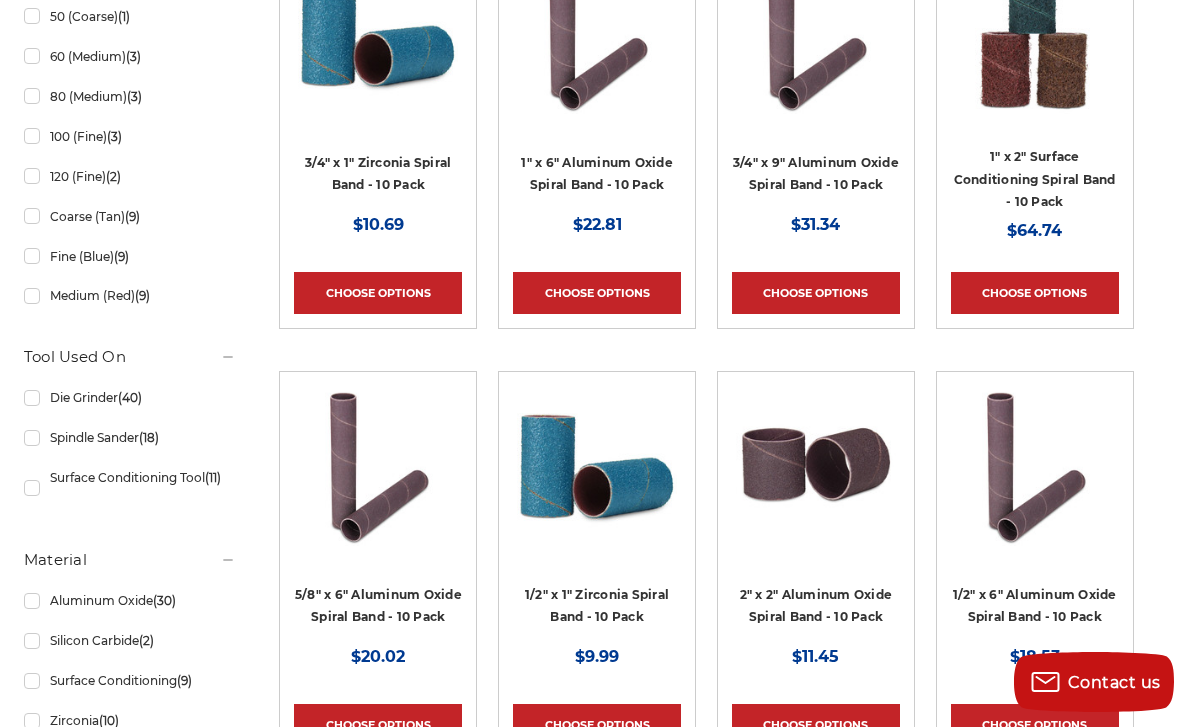 click on "Choose Options" at bounding box center (816, 725) 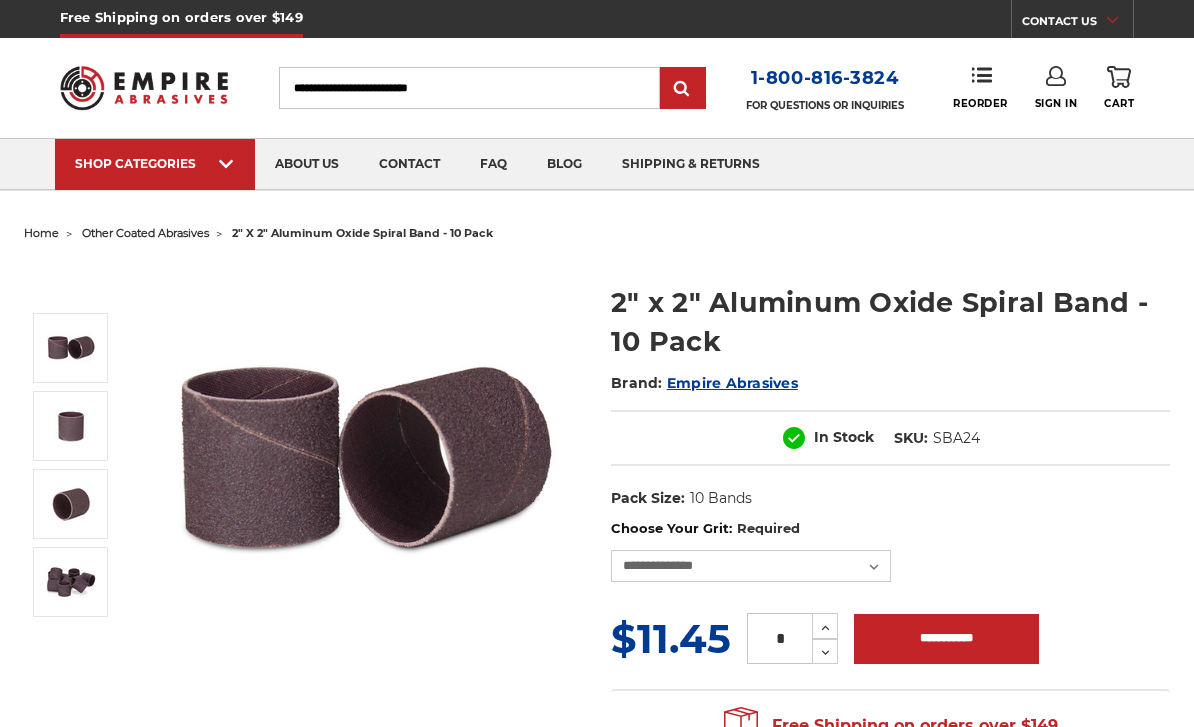 scroll, scrollTop: 0, scrollLeft: 0, axis: both 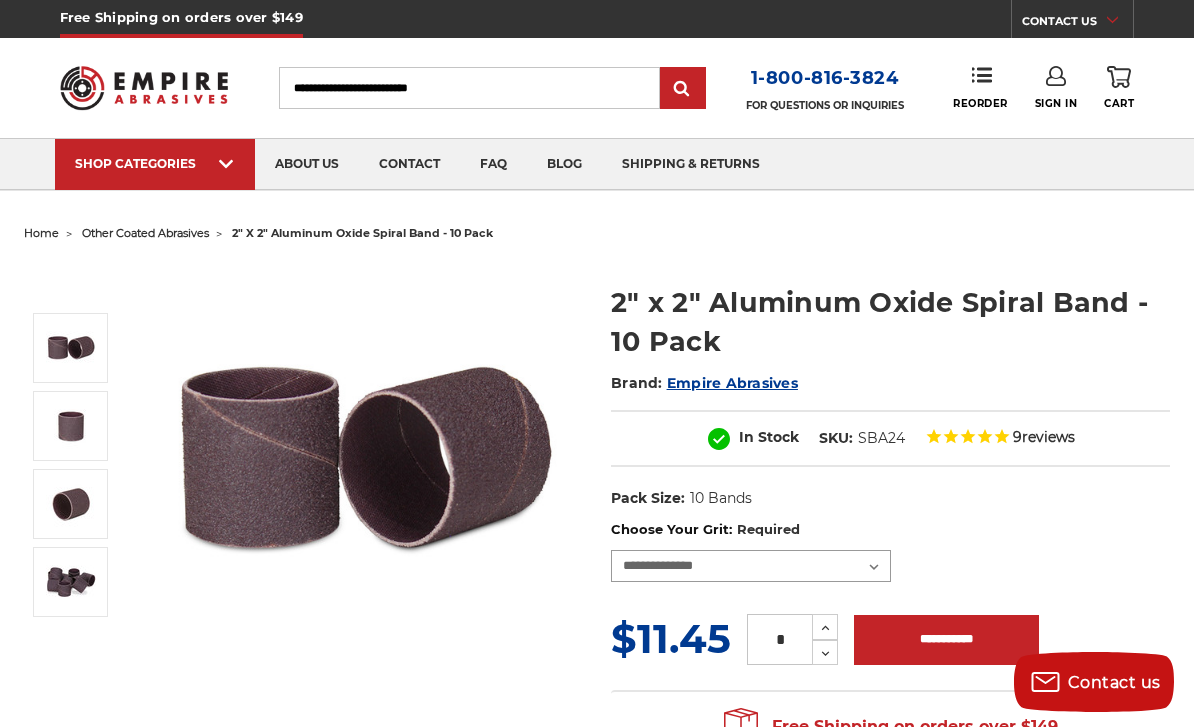 click on "**********" at bounding box center [751, 566] 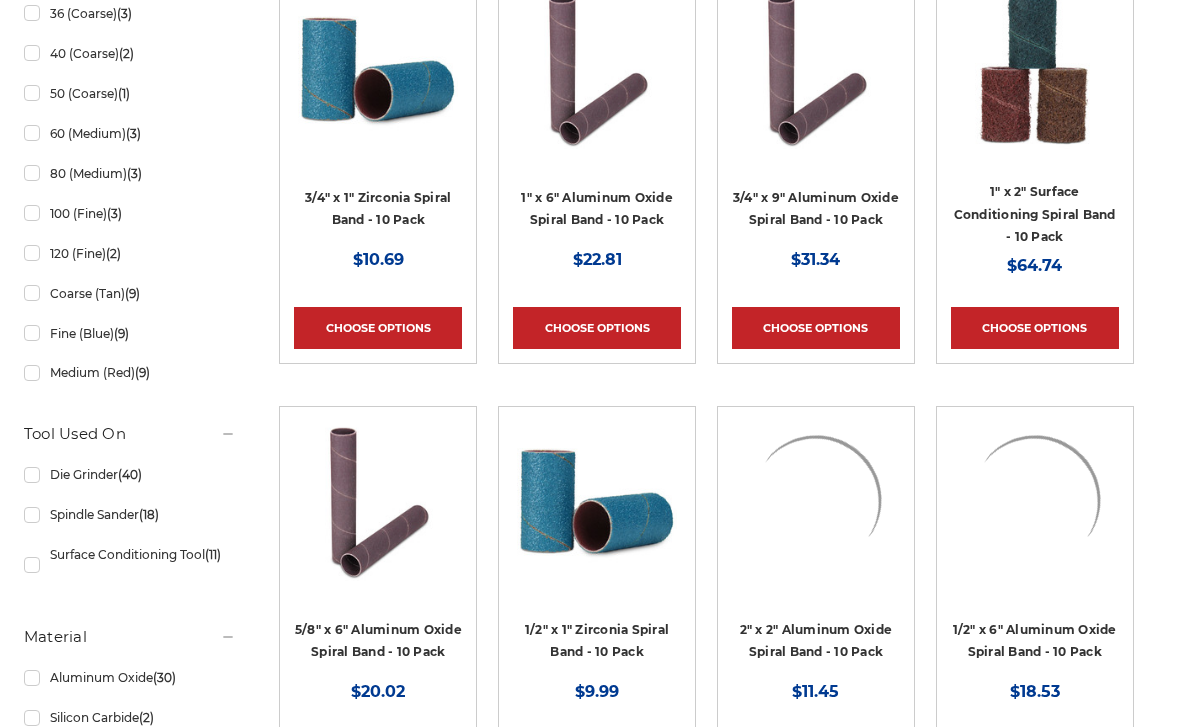 scroll, scrollTop: 0, scrollLeft: 0, axis: both 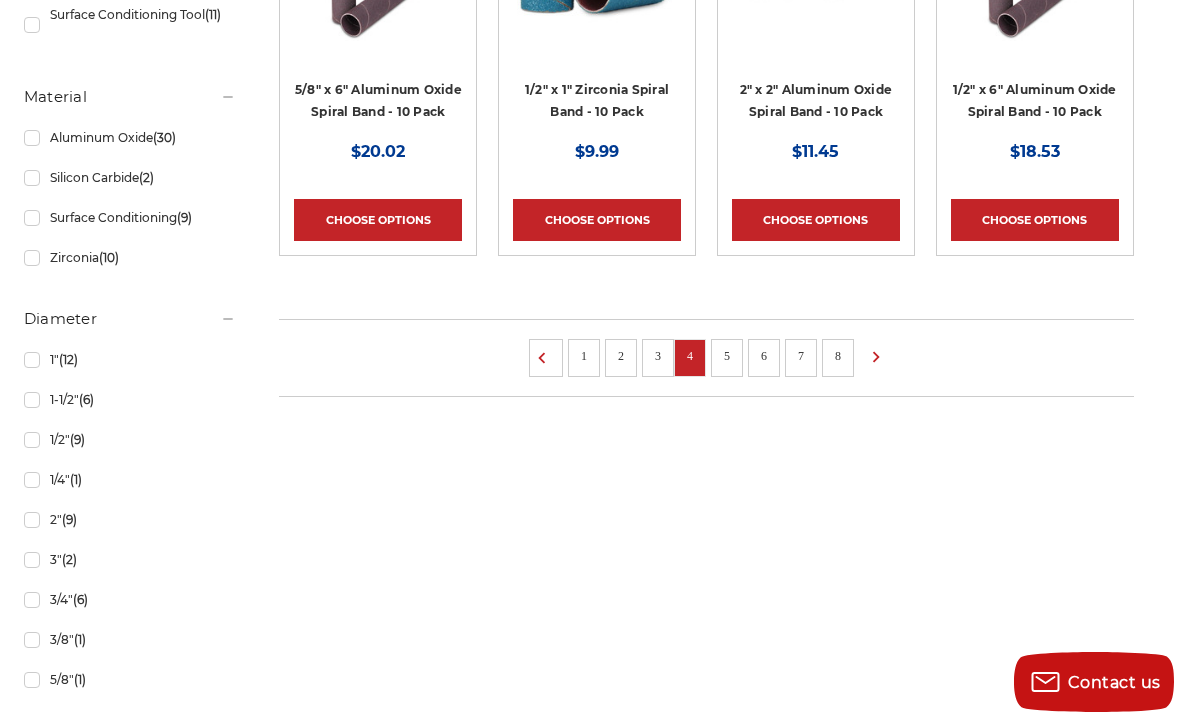 click on "5" at bounding box center (727, 356) 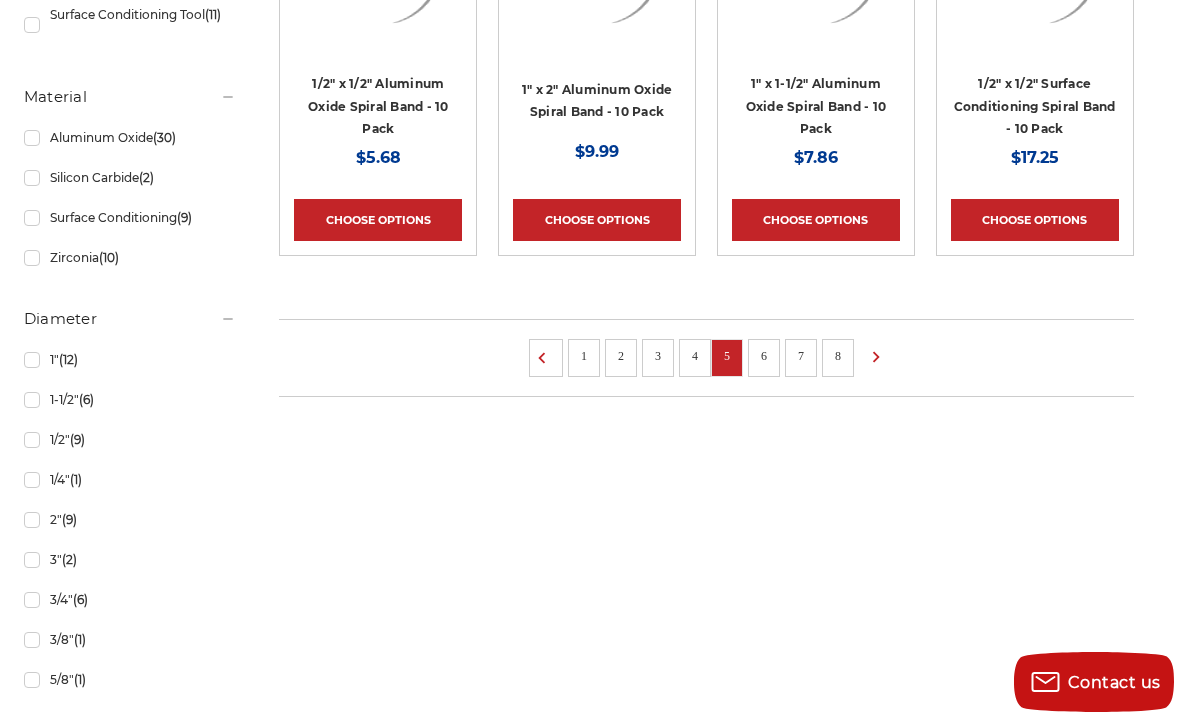scroll, scrollTop: 0, scrollLeft: 0, axis: both 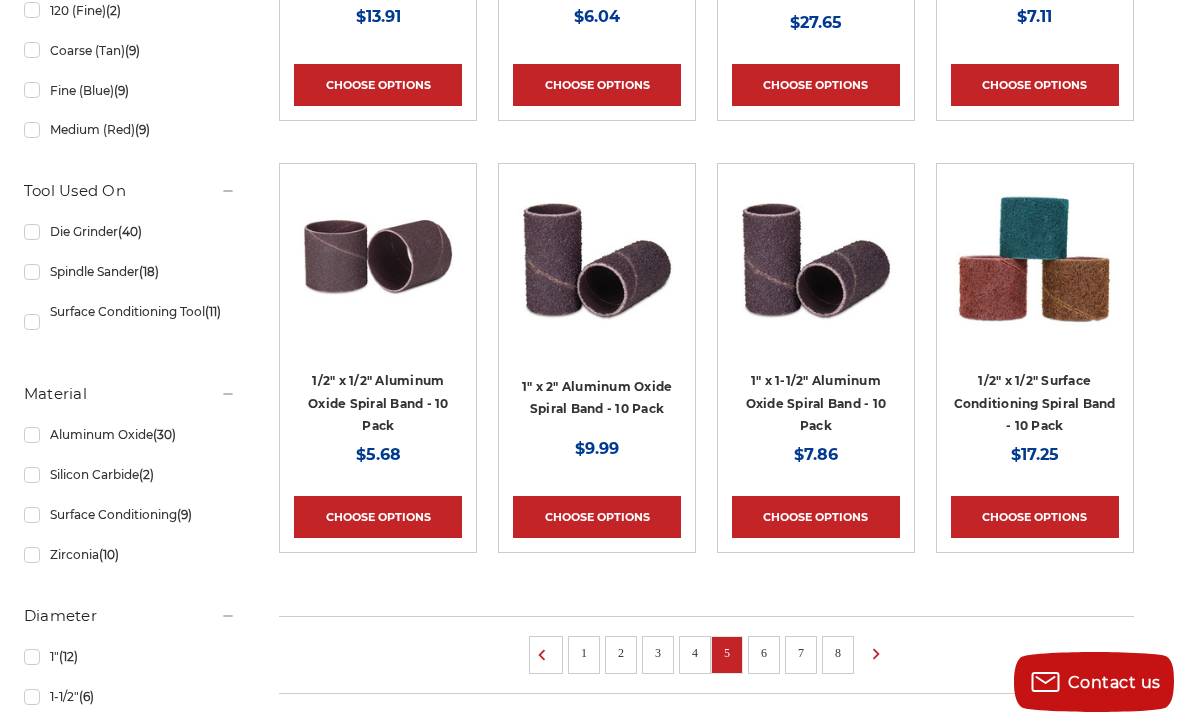 click on "6" at bounding box center [764, 653] 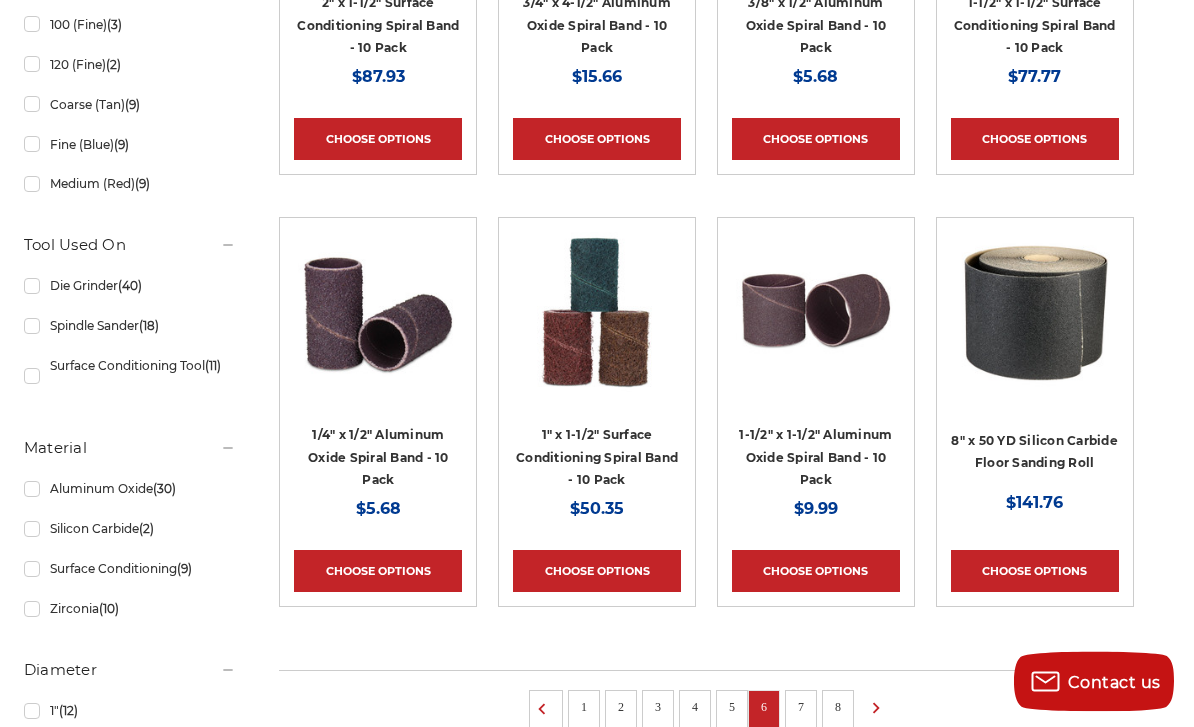 scroll, scrollTop: 1173, scrollLeft: 0, axis: vertical 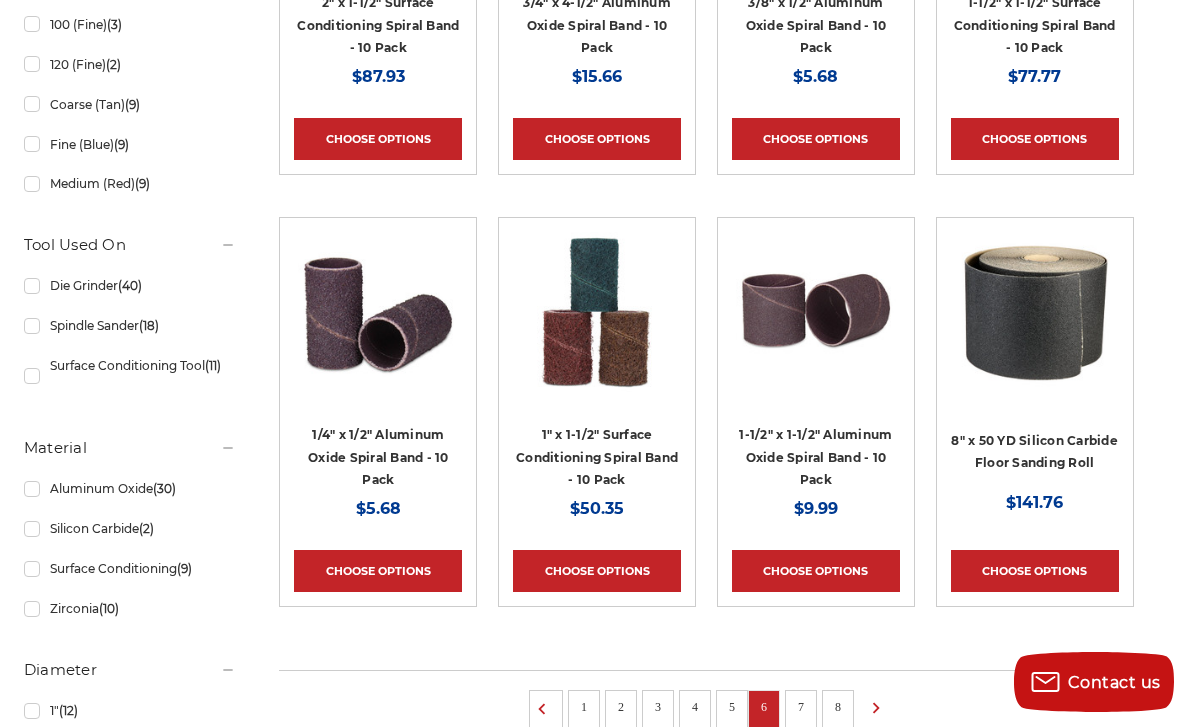 click on "7" at bounding box center [801, 707] 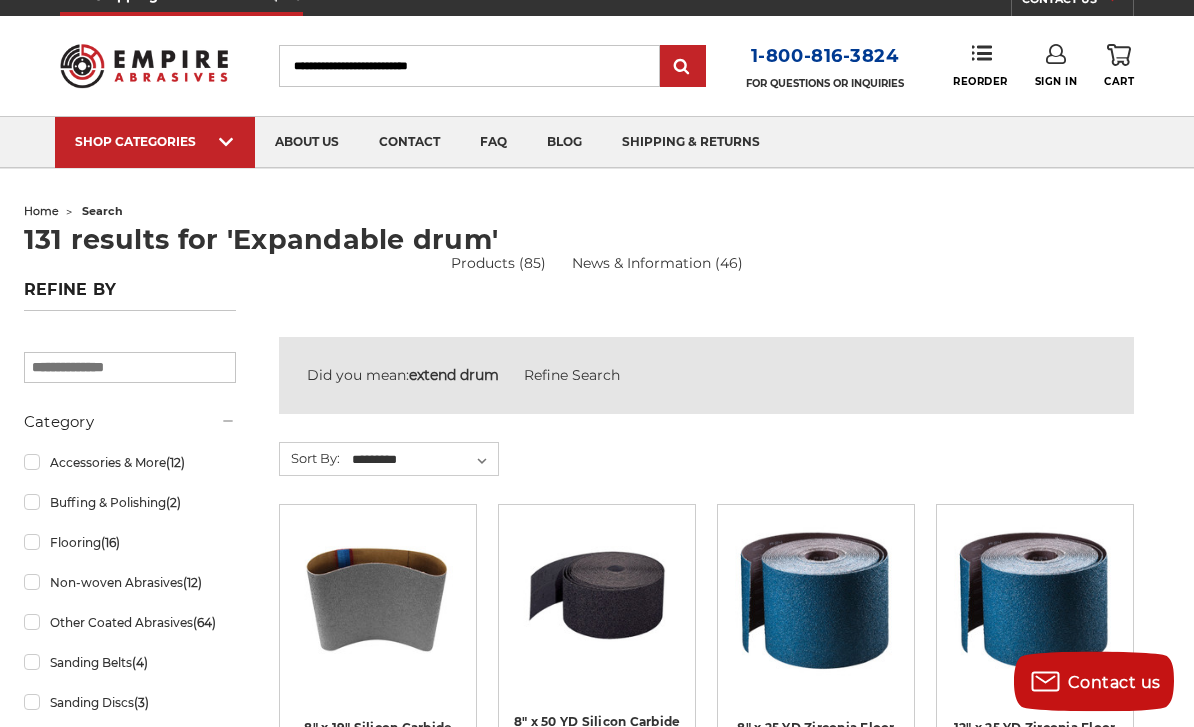 scroll, scrollTop: 0, scrollLeft: 0, axis: both 